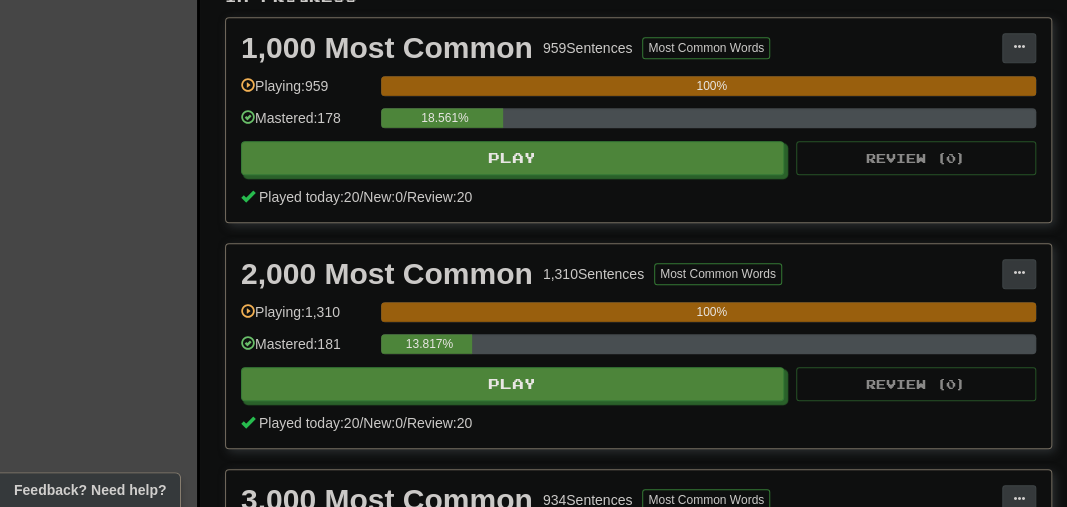 scroll, scrollTop: 0, scrollLeft: 0, axis: both 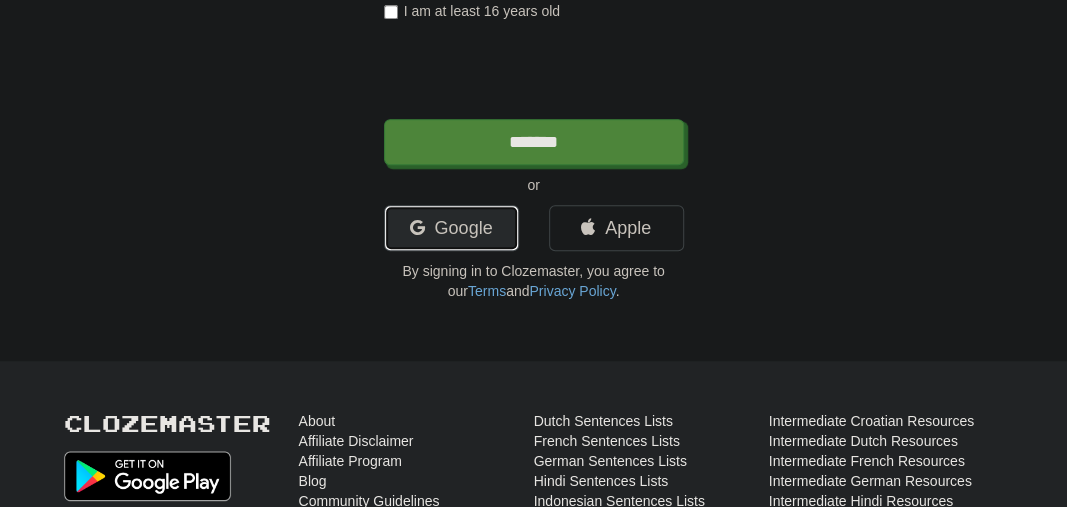 click on "Google" at bounding box center (451, 228) 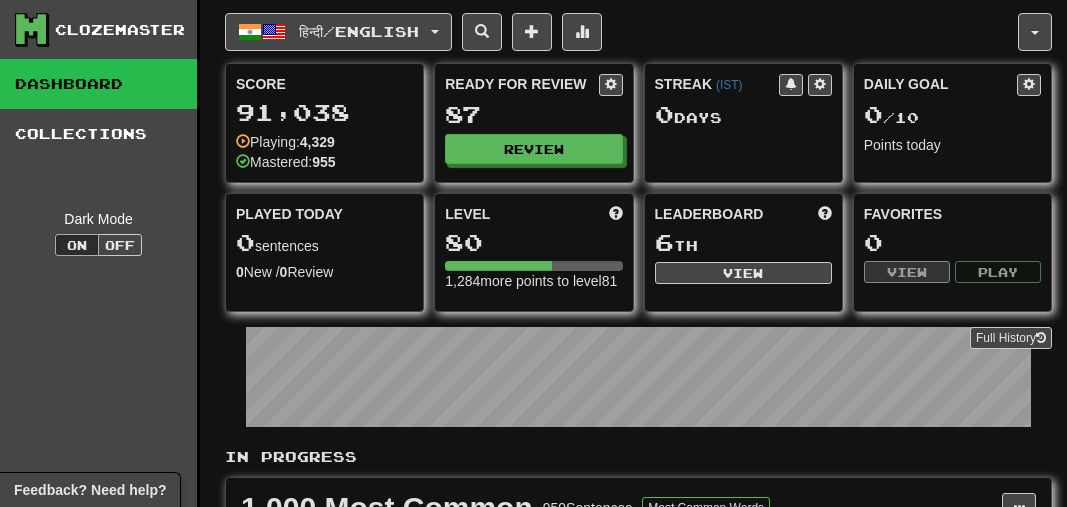 scroll, scrollTop: 0, scrollLeft: 0, axis: both 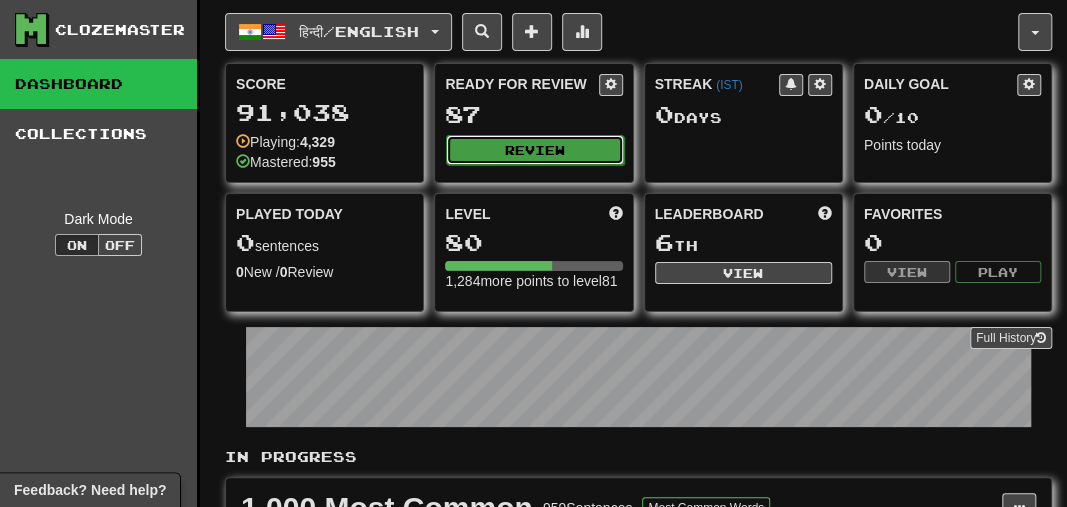 click on "Review" at bounding box center (534, 150) 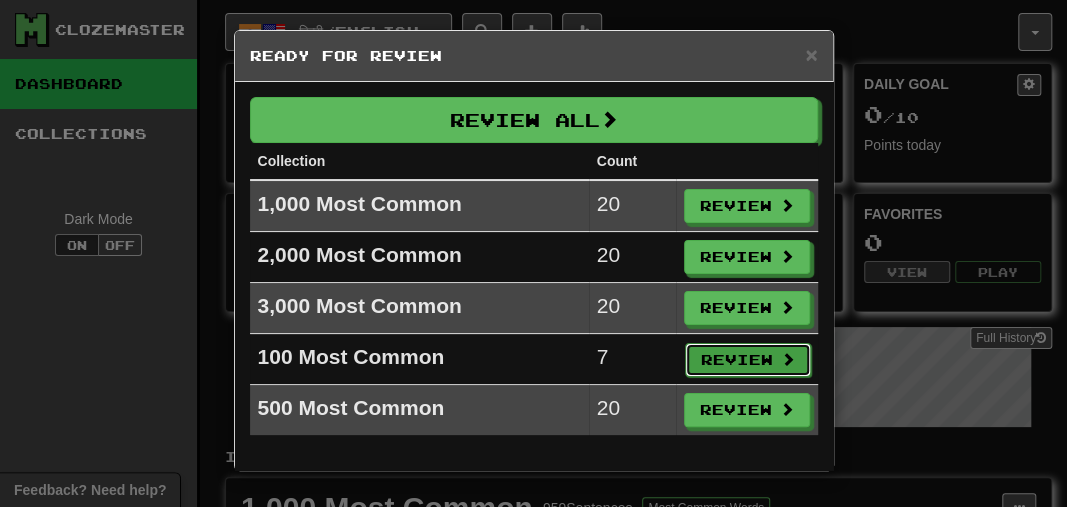 click on "Review" at bounding box center (748, 360) 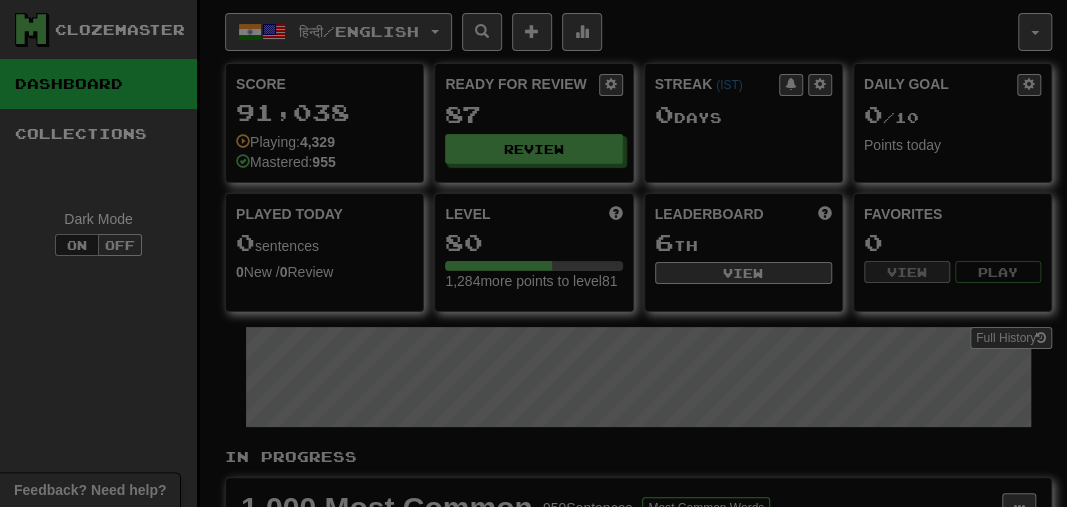 select on "**" 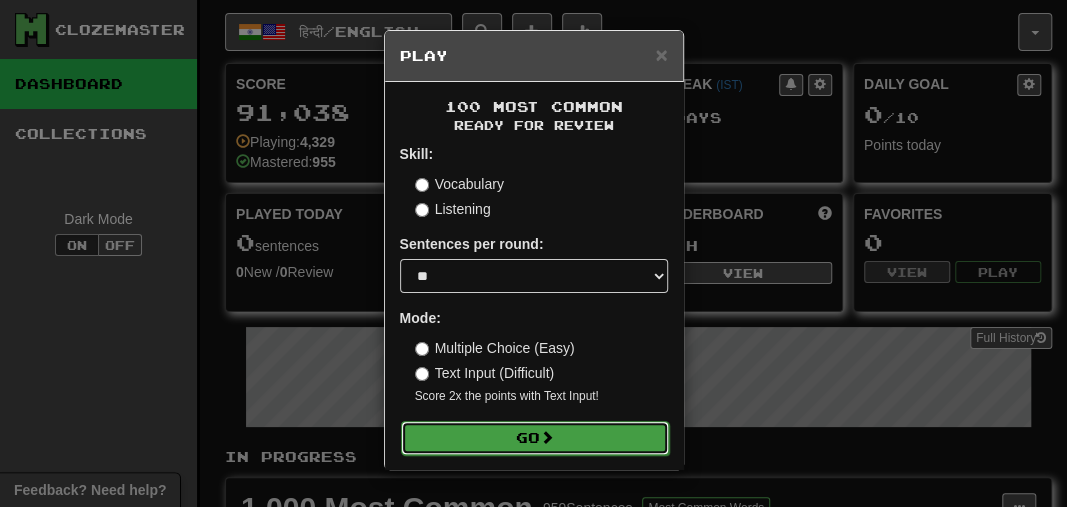 click on "Go" at bounding box center (535, 438) 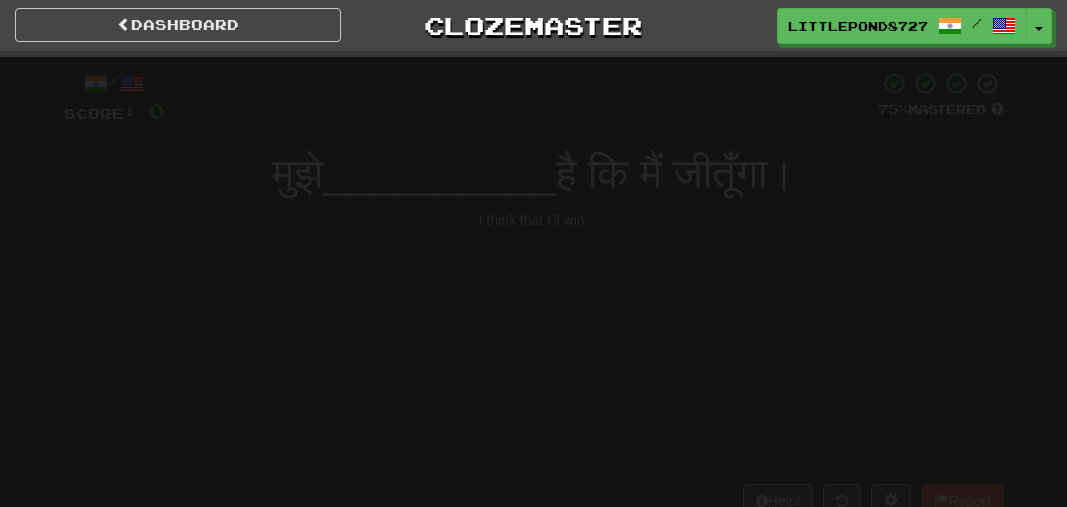 scroll, scrollTop: 0, scrollLeft: 0, axis: both 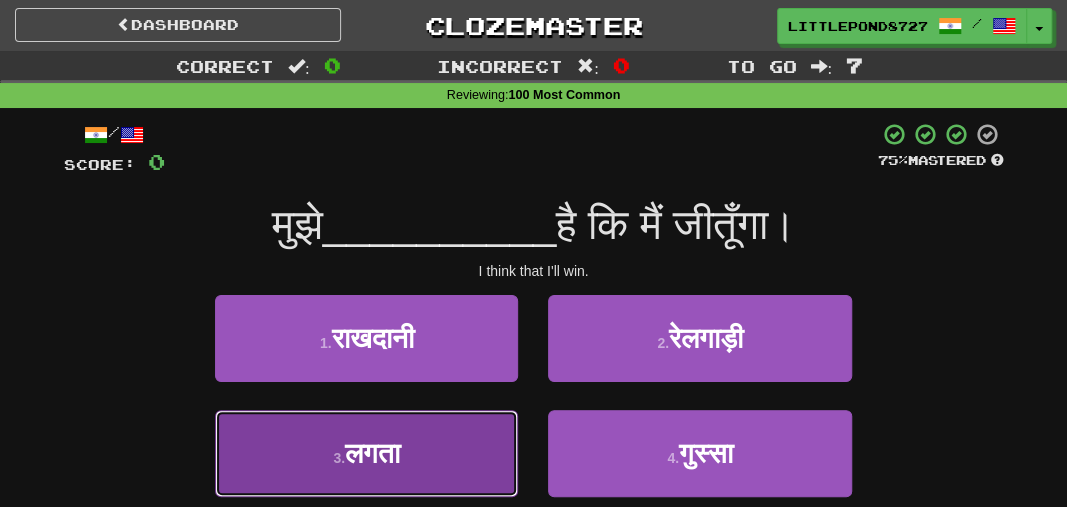click on "3 .  लगता" at bounding box center [366, 453] 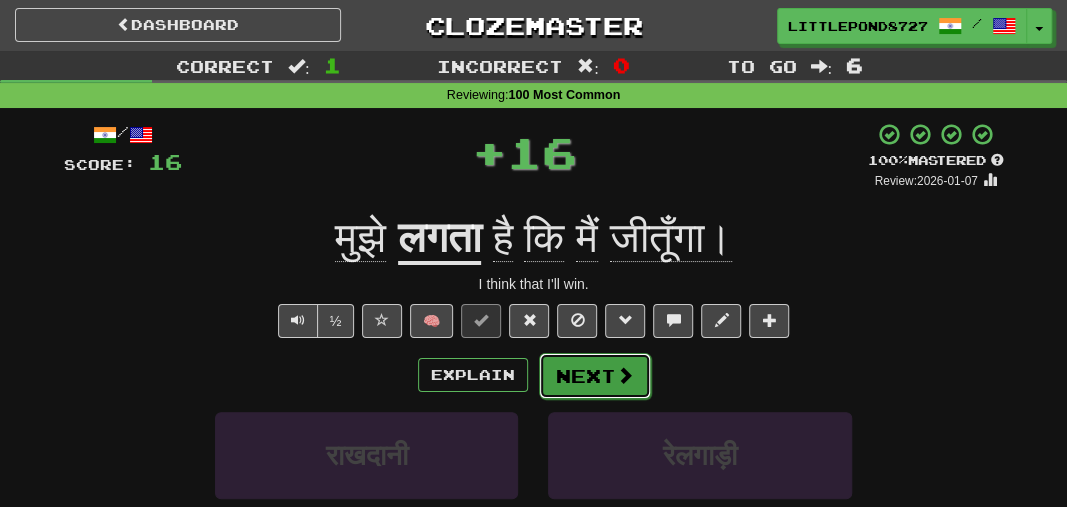 click on "Next" at bounding box center (595, 376) 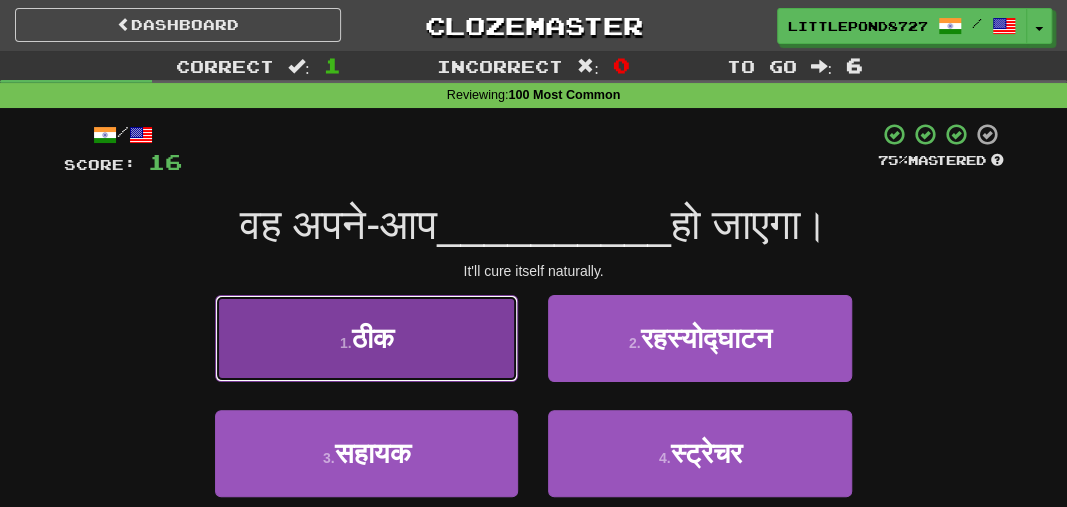 click on "1 .  ठीक" at bounding box center (366, 338) 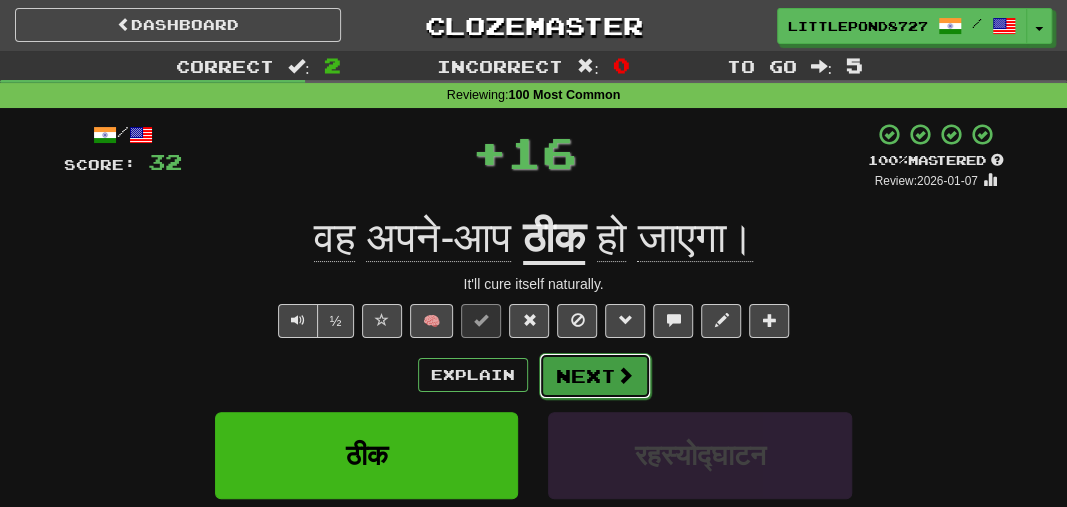 click on "Next" at bounding box center [595, 376] 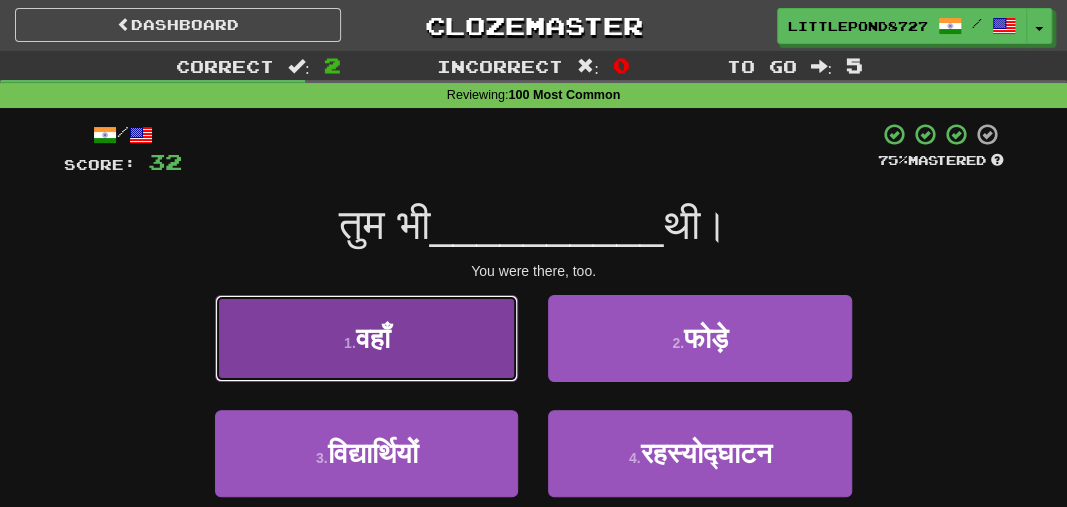 click on "1 .  वहाँ" at bounding box center (366, 338) 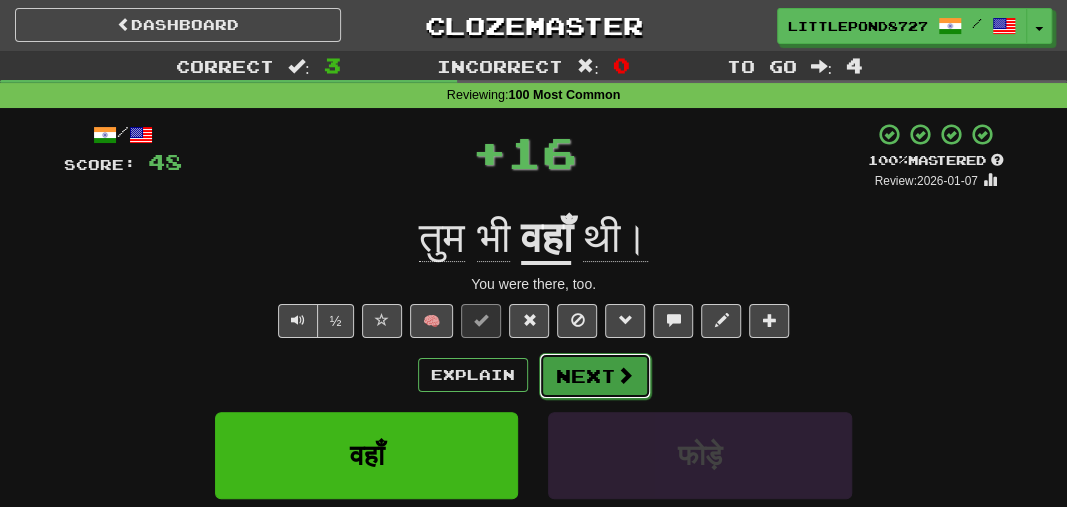 click on "Next" at bounding box center (595, 376) 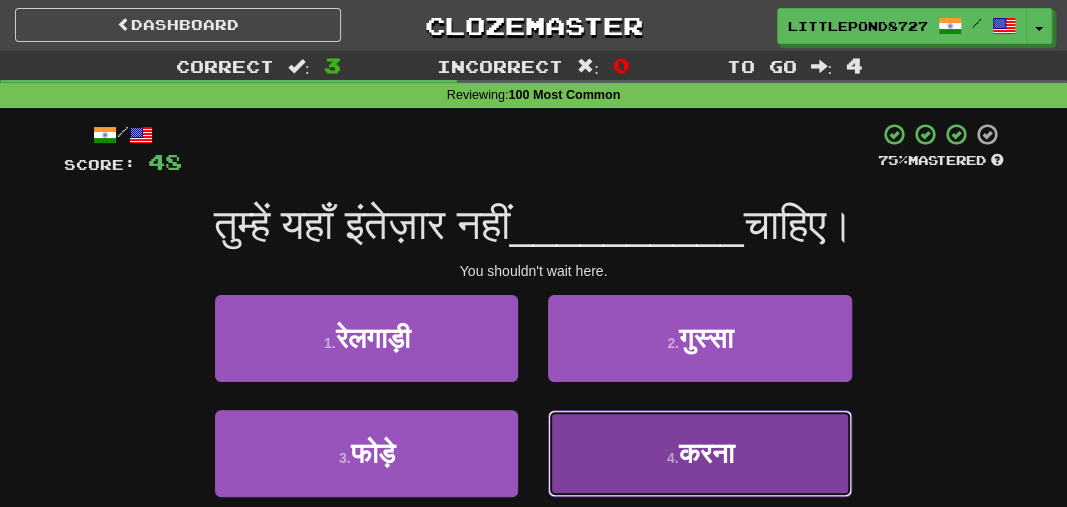 click on "4 .  करना" at bounding box center (699, 453) 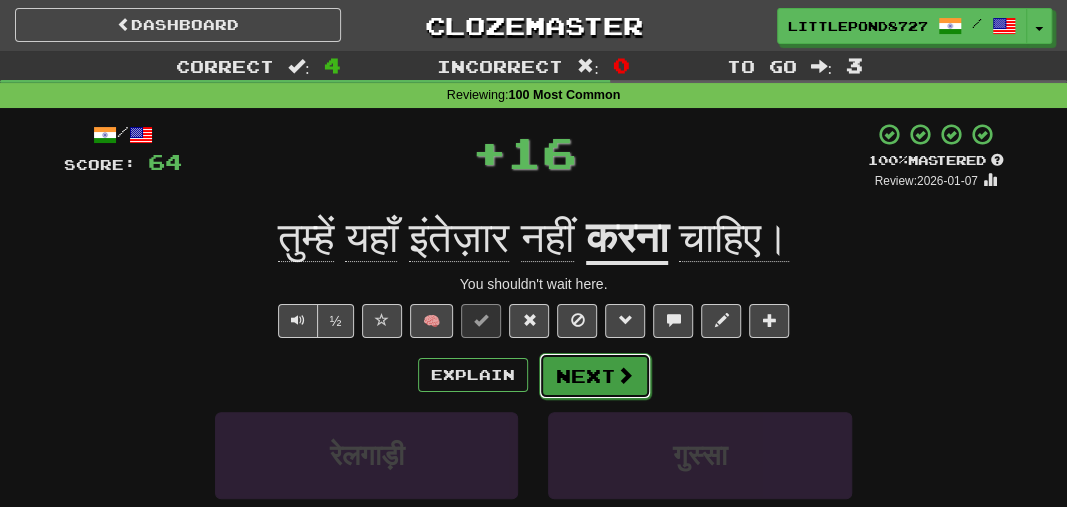click on "Next" at bounding box center (595, 376) 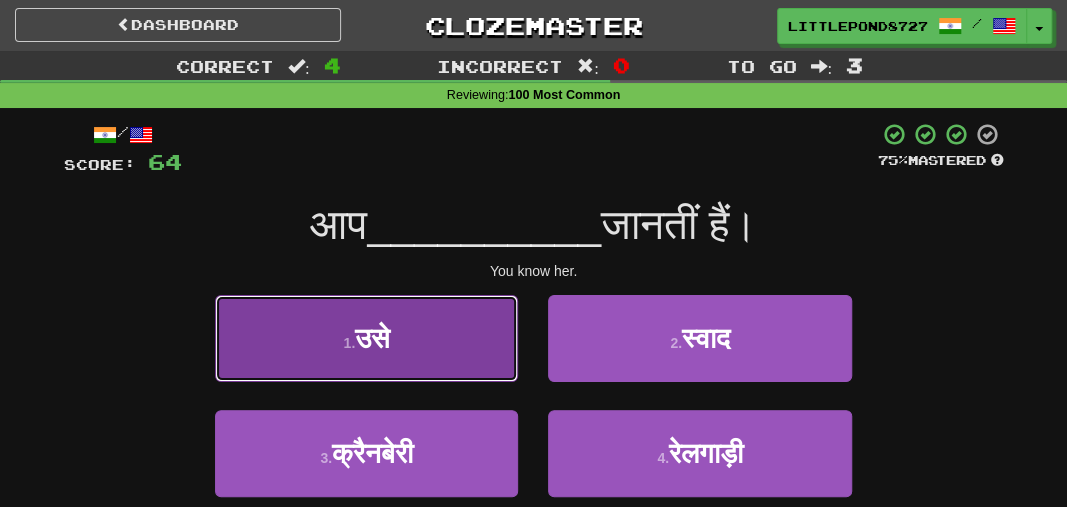 click on "1 .  उसे" at bounding box center (366, 338) 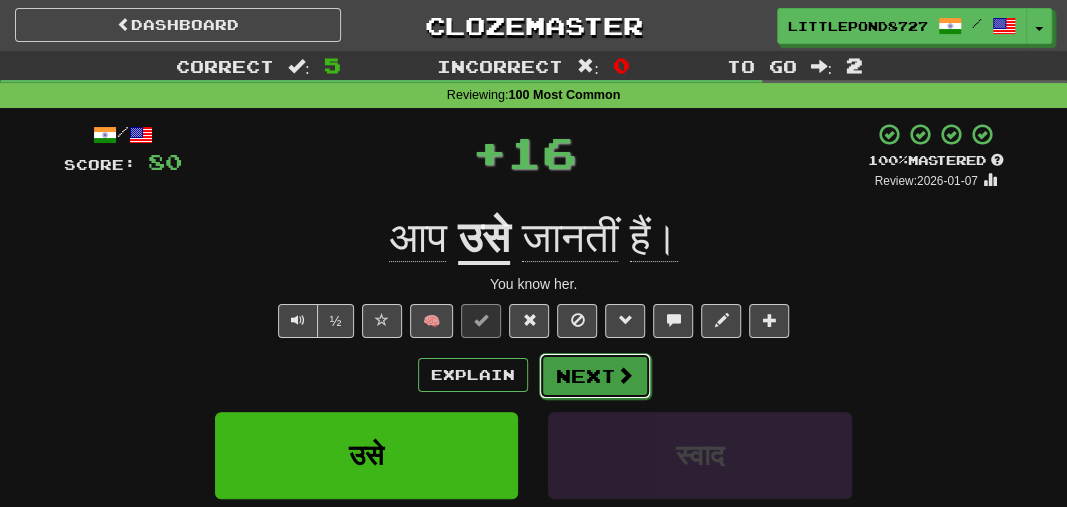 click on "Next" at bounding box center (595, 376) 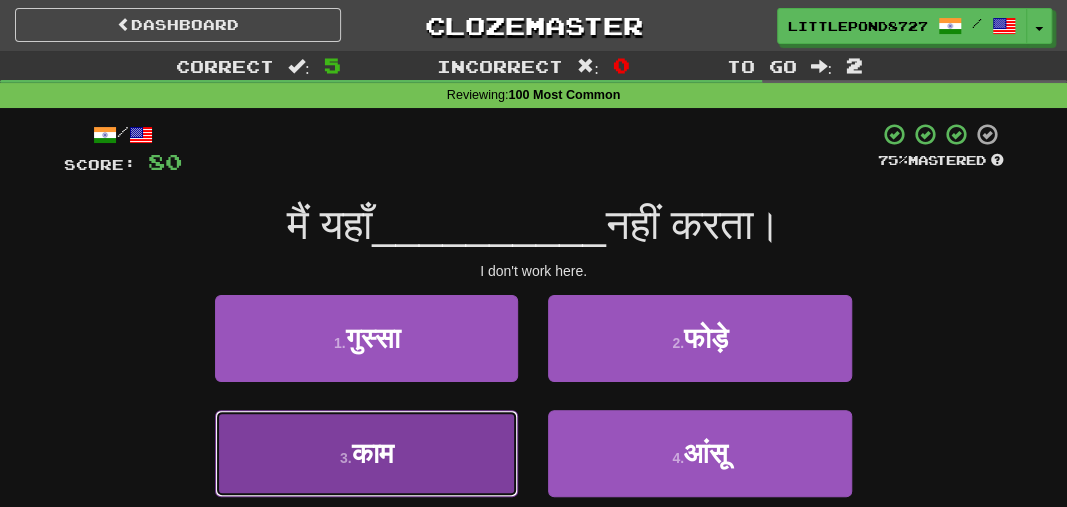 click on "3 .  काम" at bounding box center [366, 453] 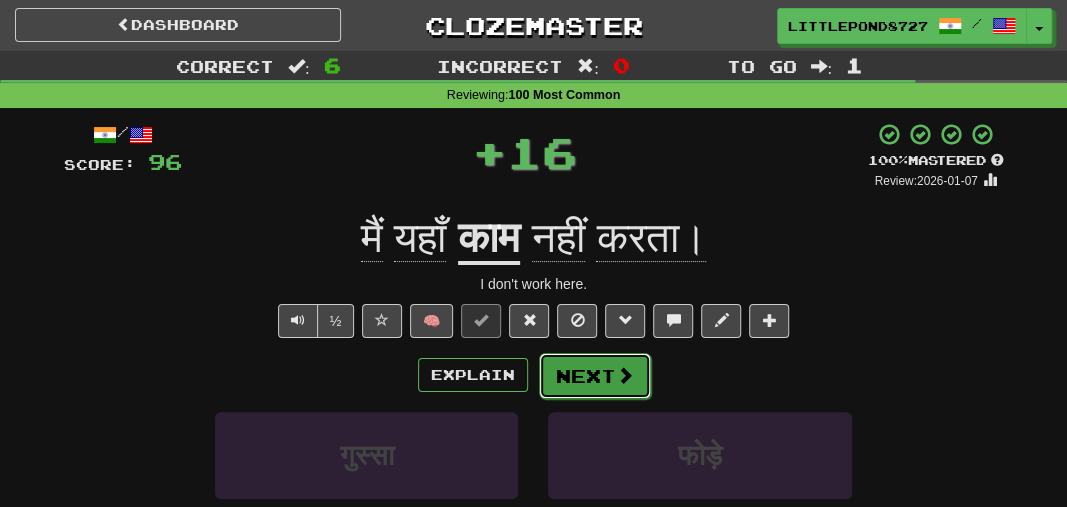 click on "Next" at bounding box center (595, 376) 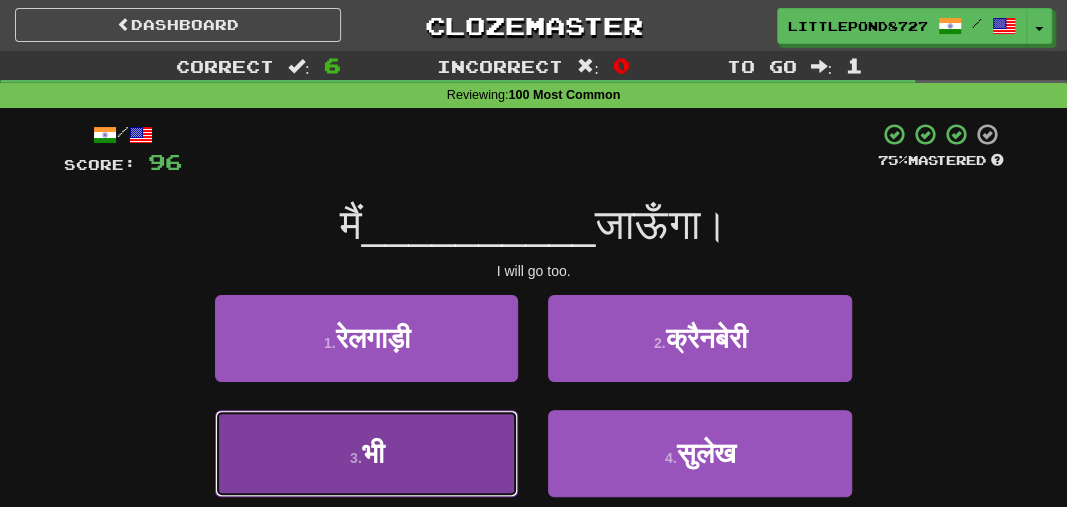 click on "3 .  भी" at bounding box center (366, 453) 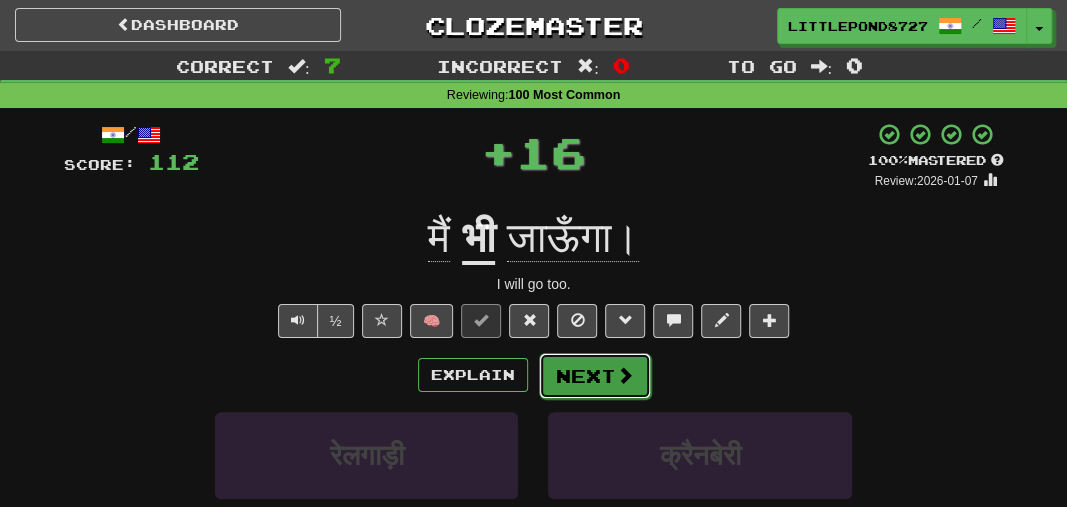 click on "Next" at bounding box center (595, 376) 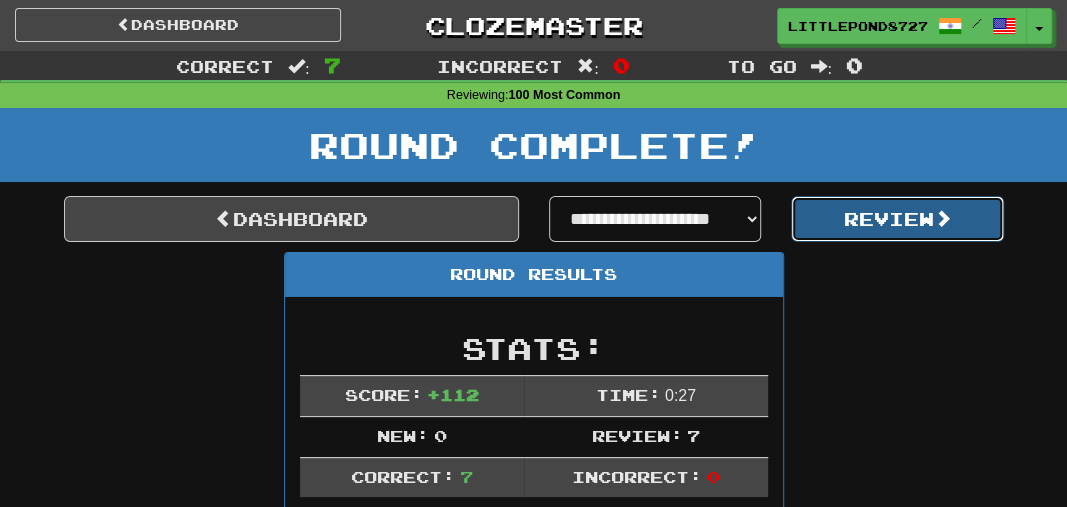 click on "Review" at bounding box center [897, 219] 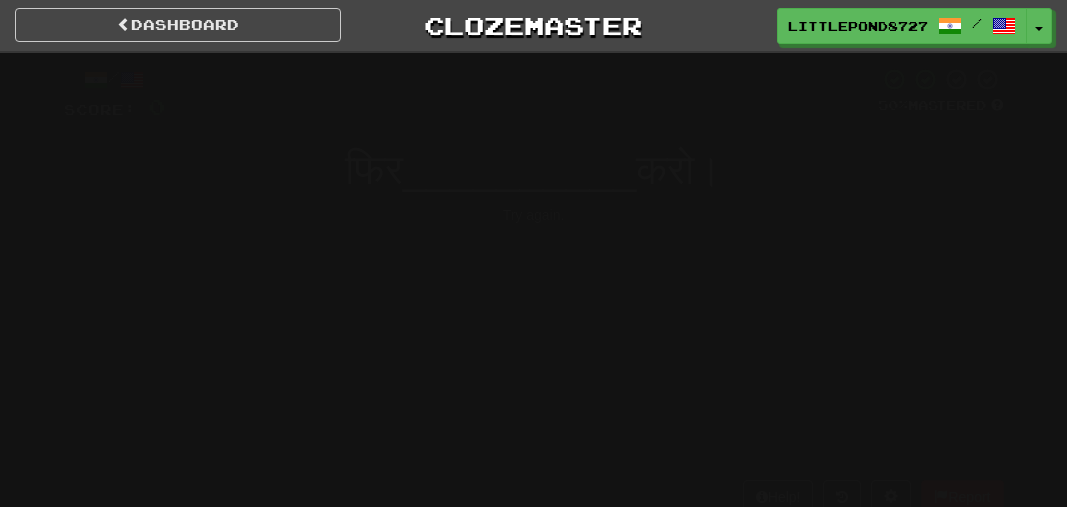 scroll, scrollTop: 0, scrollLeft: 0, axis: both 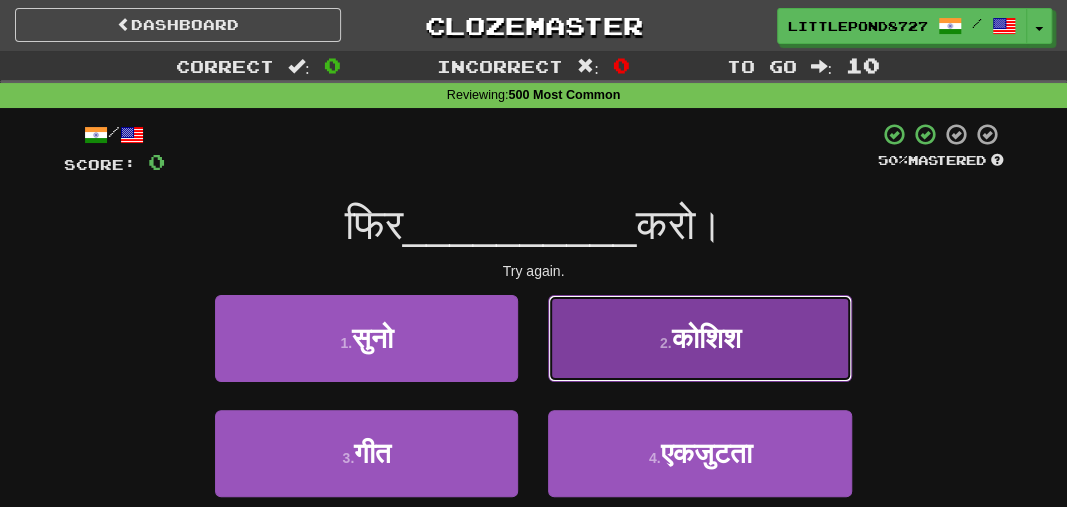 click on "2 .  कोशिश" at bounding box center [699, 338] 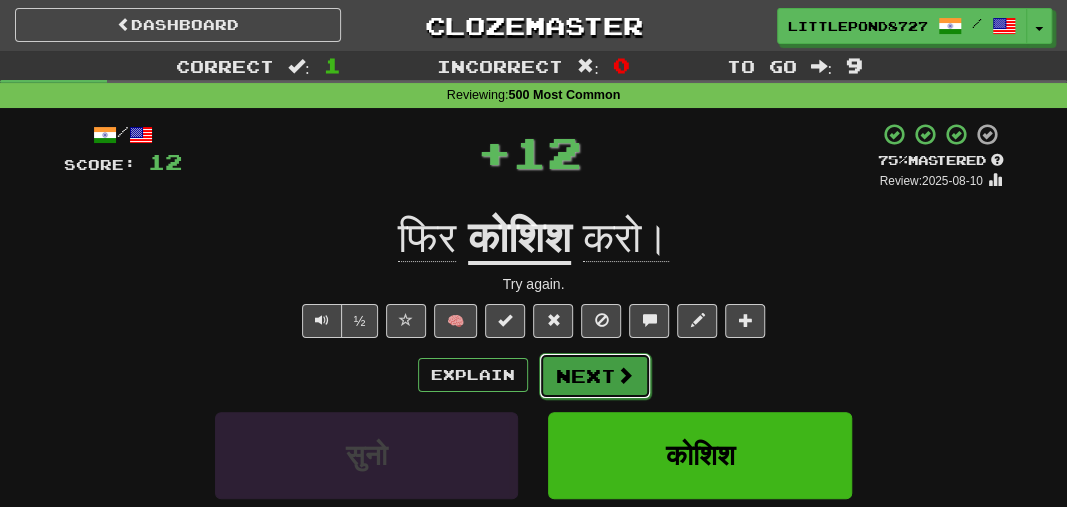 click at bounding box center [625, 375] 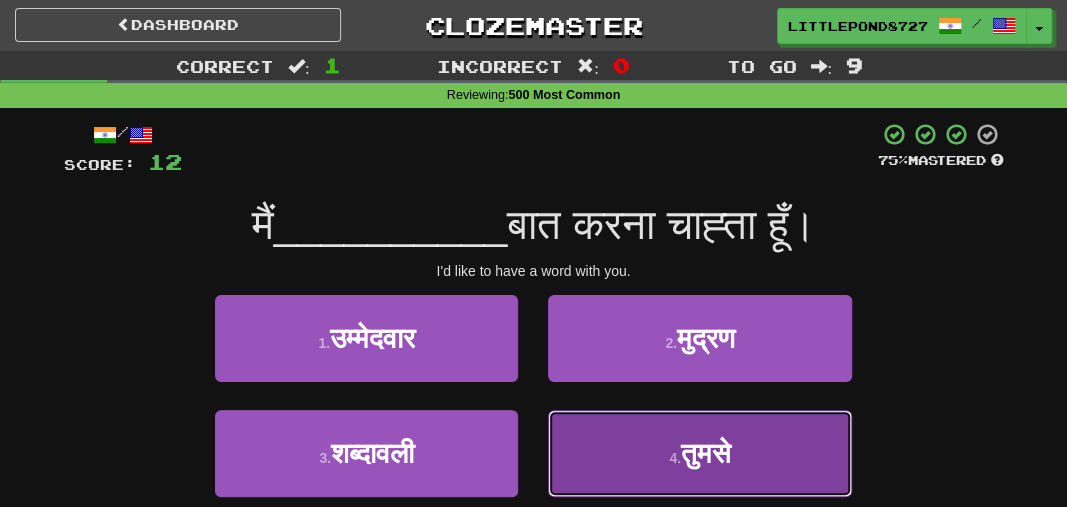 click on "4 .  तुमसे" at bounding box center [699, 453] 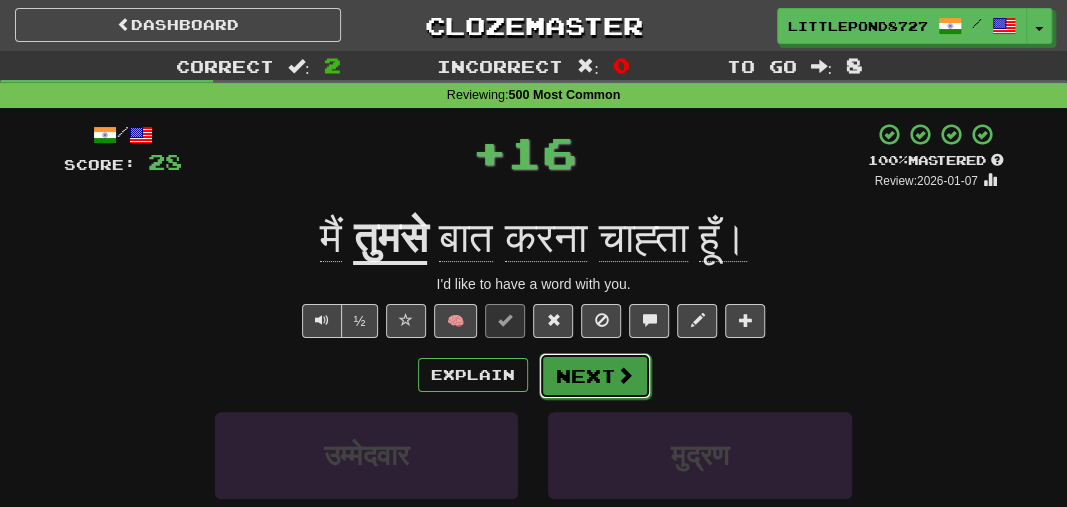 click on "Next" at bounding box center [595, 376] 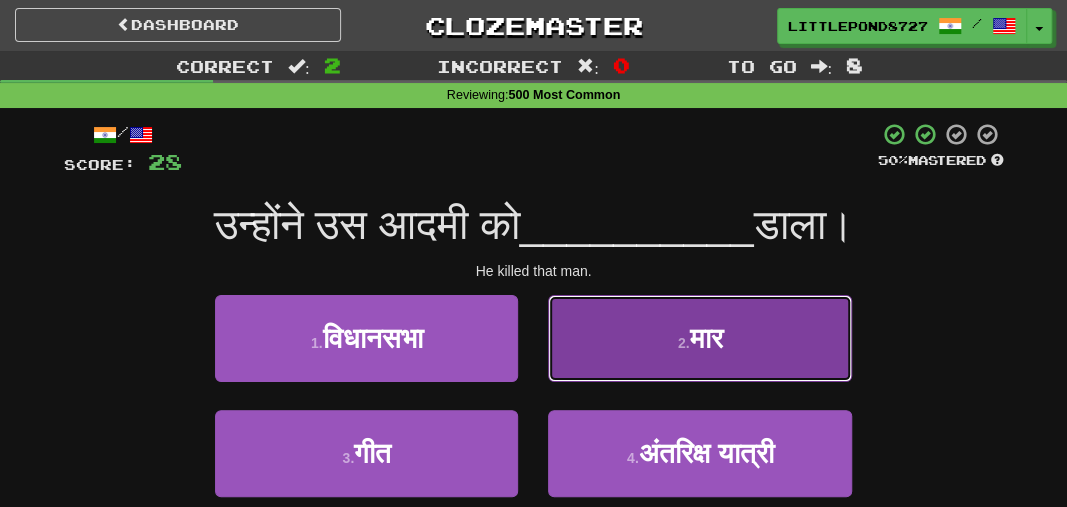 click on "2 .  मार" at bounding box center (699, 338) 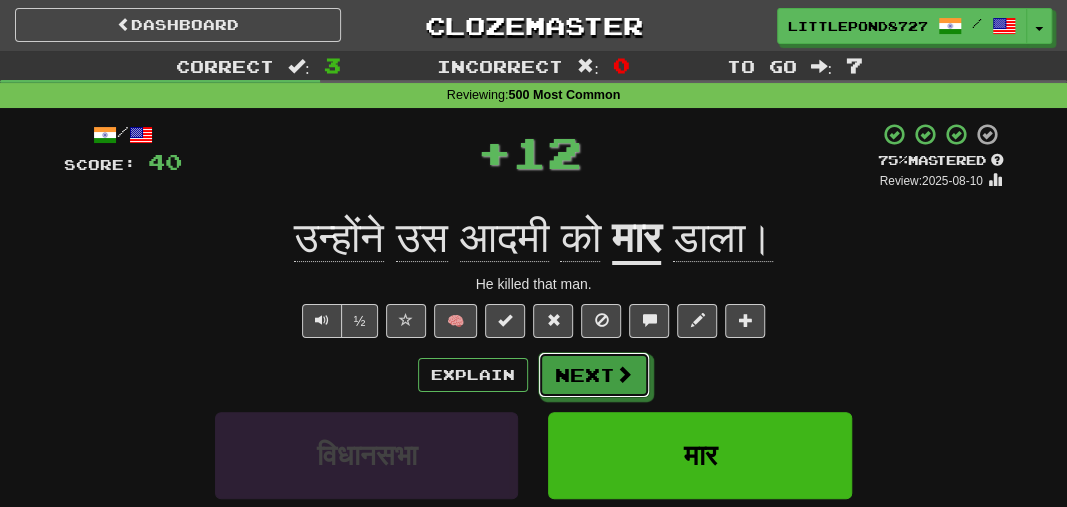 click on "Explain Next" at bounding box center [534, 375] 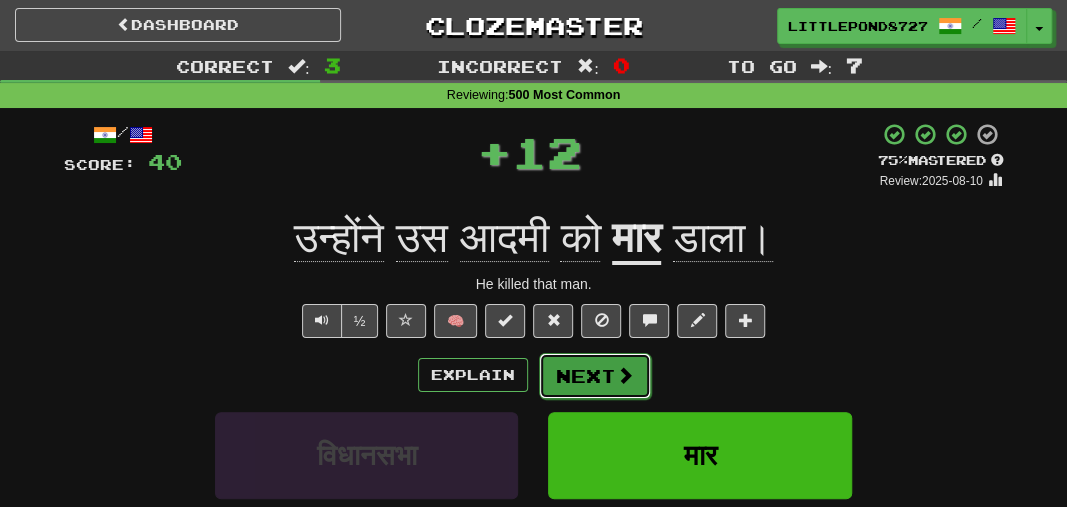 click on "Next" at bounding box center (595, 376) 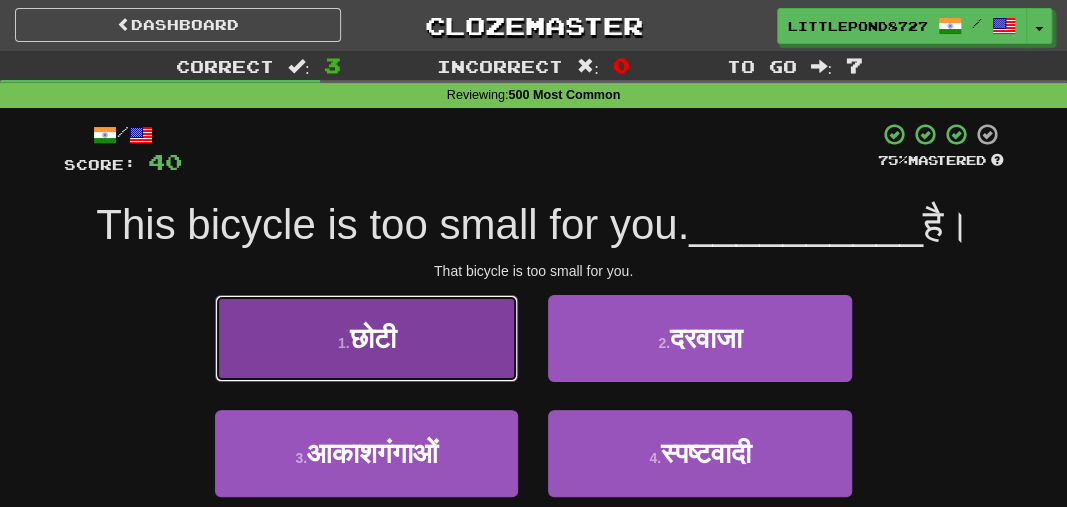 click on "1 .  छोटी" at bounding box center [366, 338] 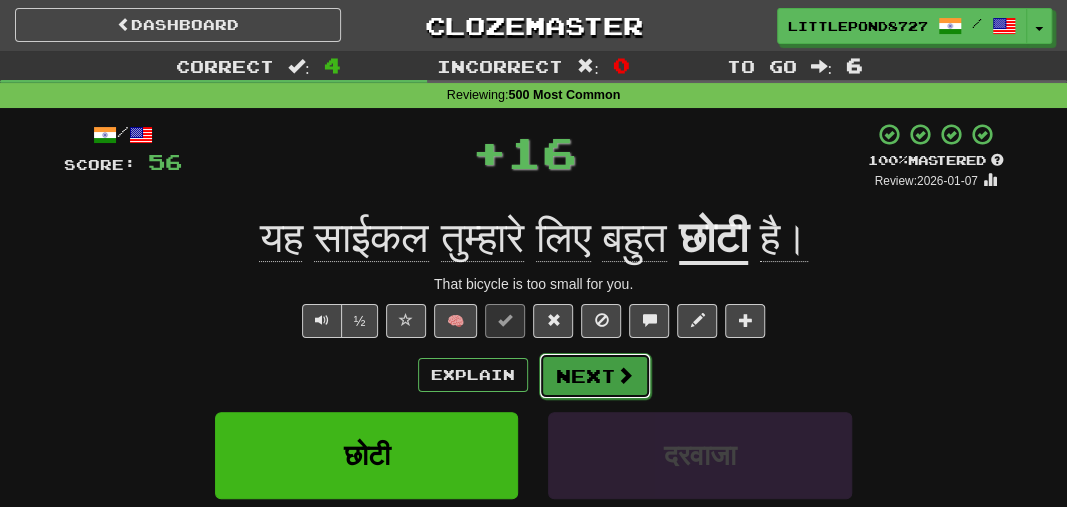 click on "Next" at bounding box center [595, 376] 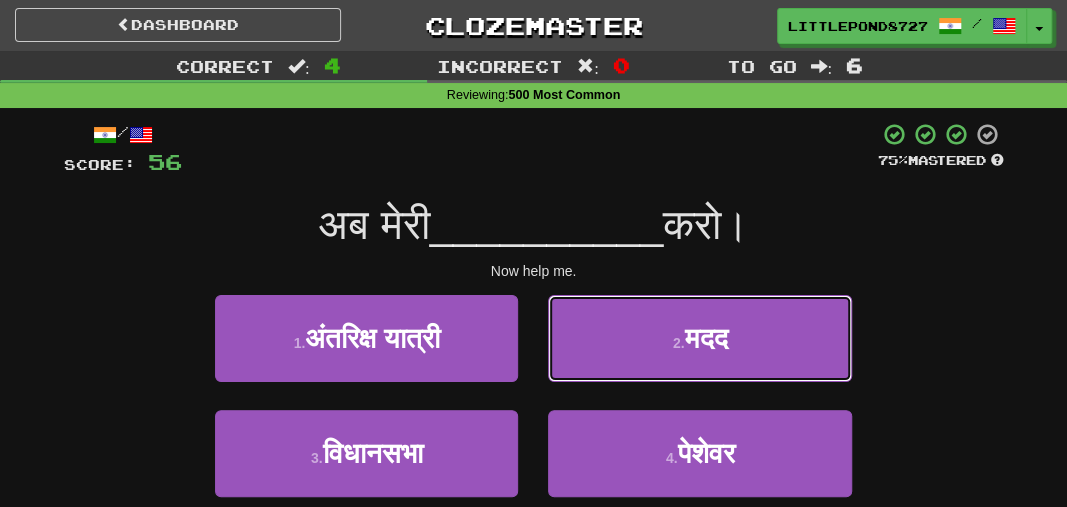 click on "2 .  मदद" at bounding box center [699, 338] 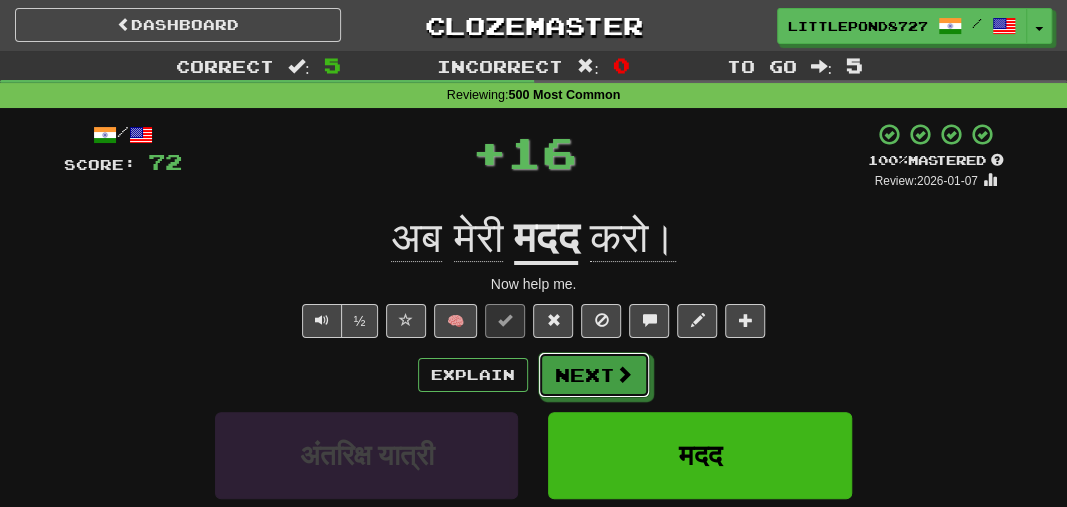 click on "Next" at bounding box center (594, 375) 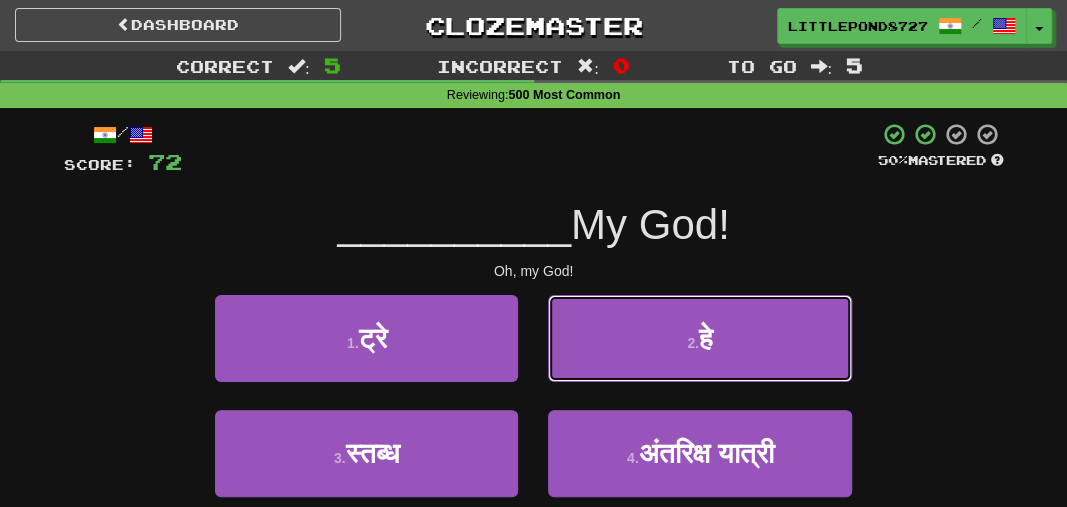 click on "2 .  हे" at bounding box center (699, 338) 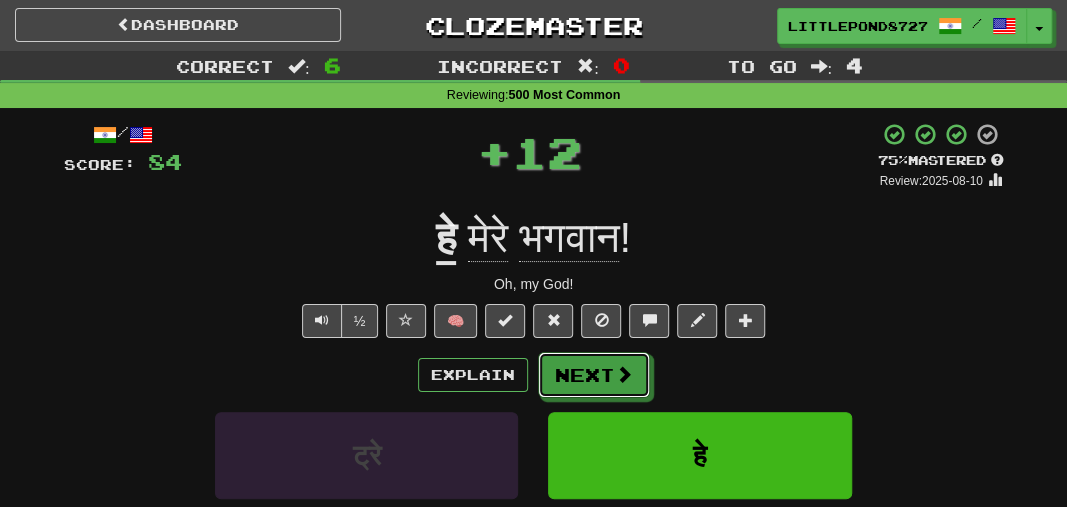 click on "Next" at bounding box center [594, 375] 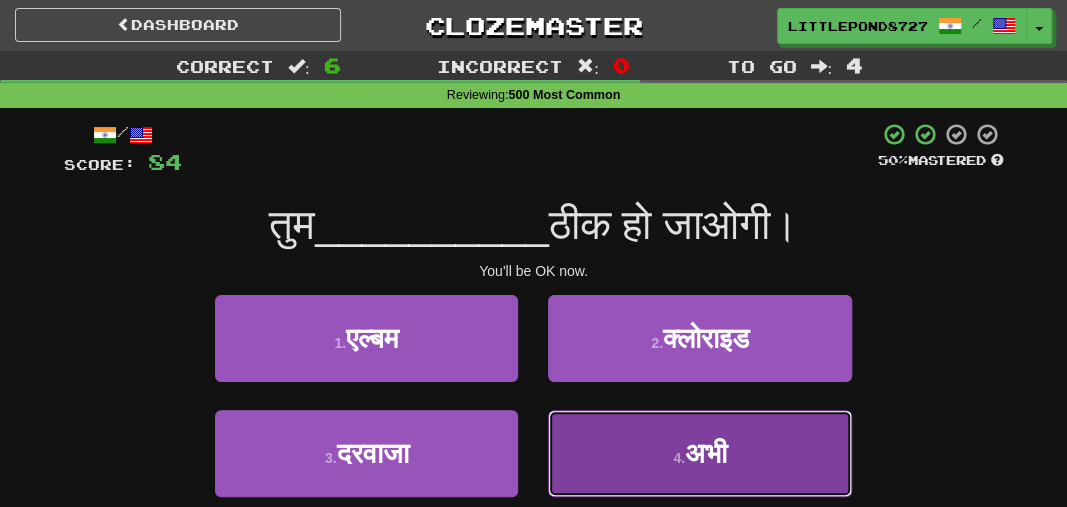 click on "4 .  अभी" at bounding box center (699, 453) 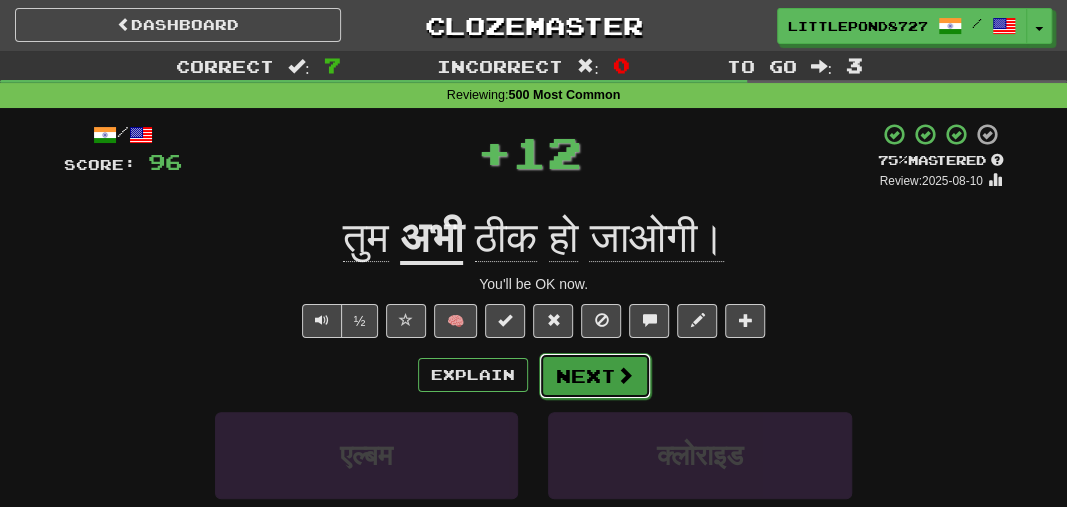 click on "Next" at bounding box center [595, 376] 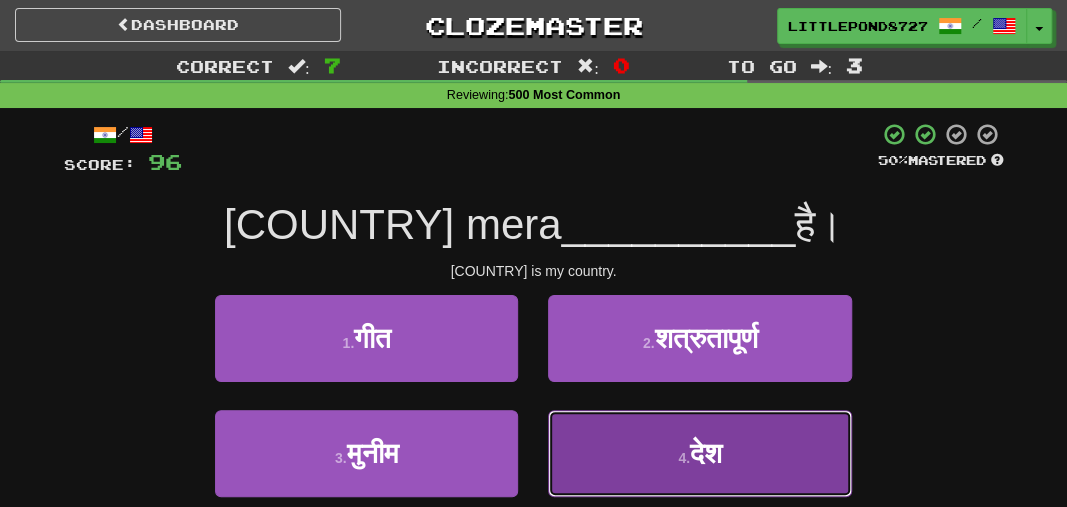 click on "4 .  देश" at bounding box center (699, 453) 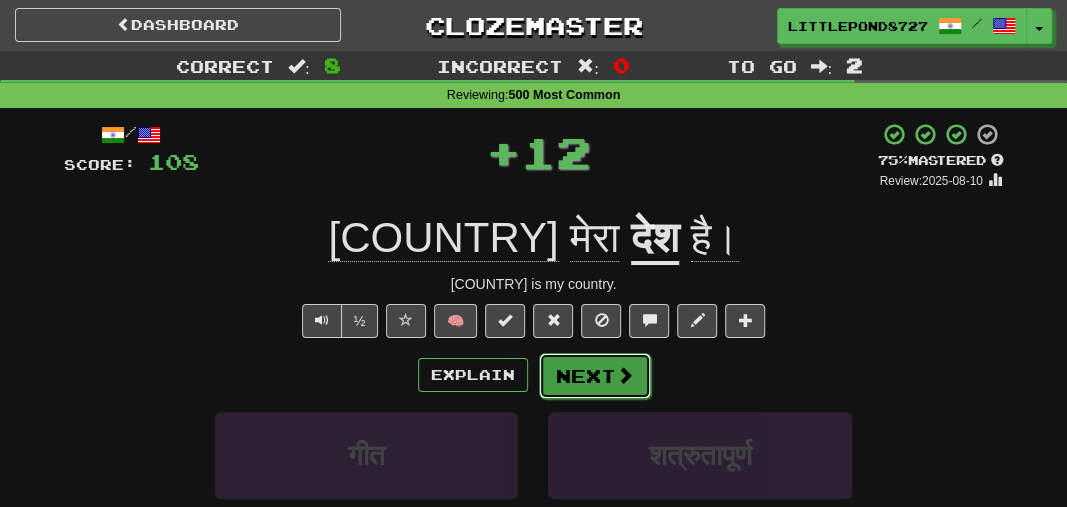 click on "Next" at bounding box center [595, 376] 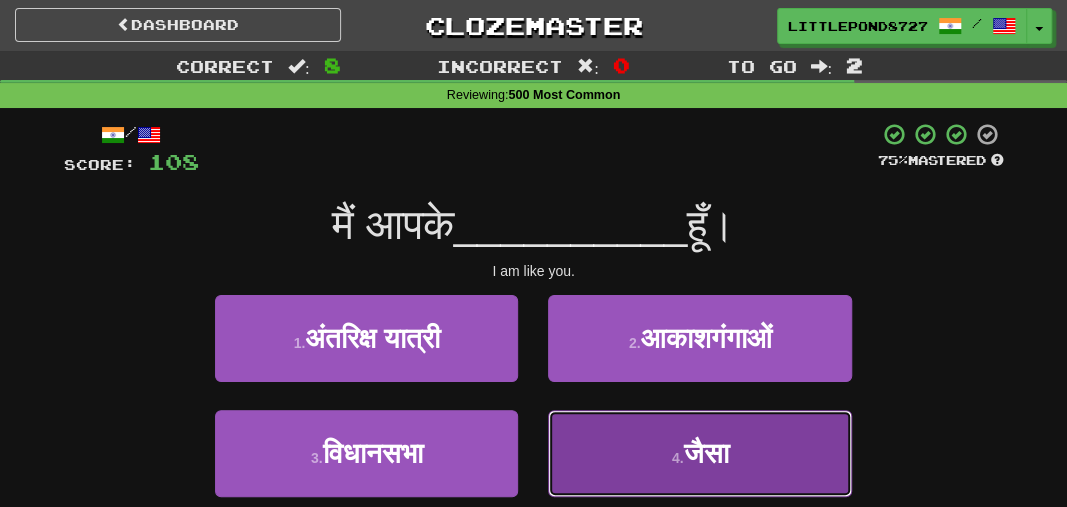 click on "4 .  जैसा" at bounding box center (699, 453) 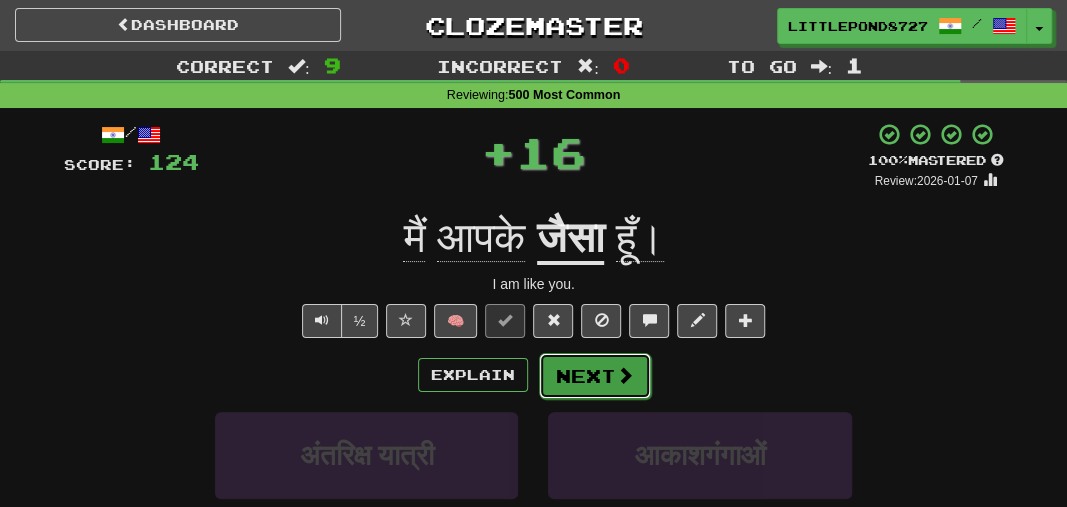 click on "Next" at bounding box center (595, 376) 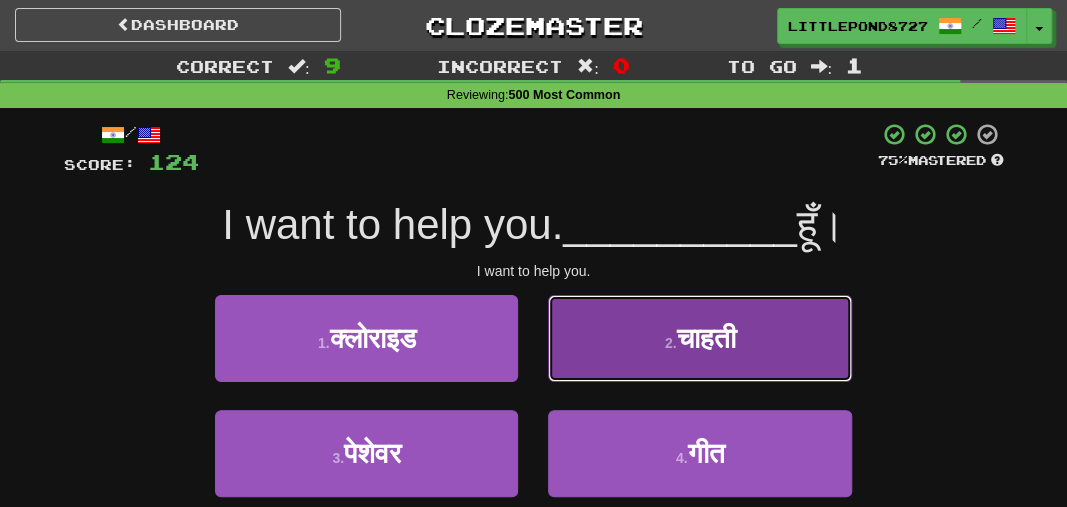 click on "2 .  चाहती" at bounding box center [699, 338] 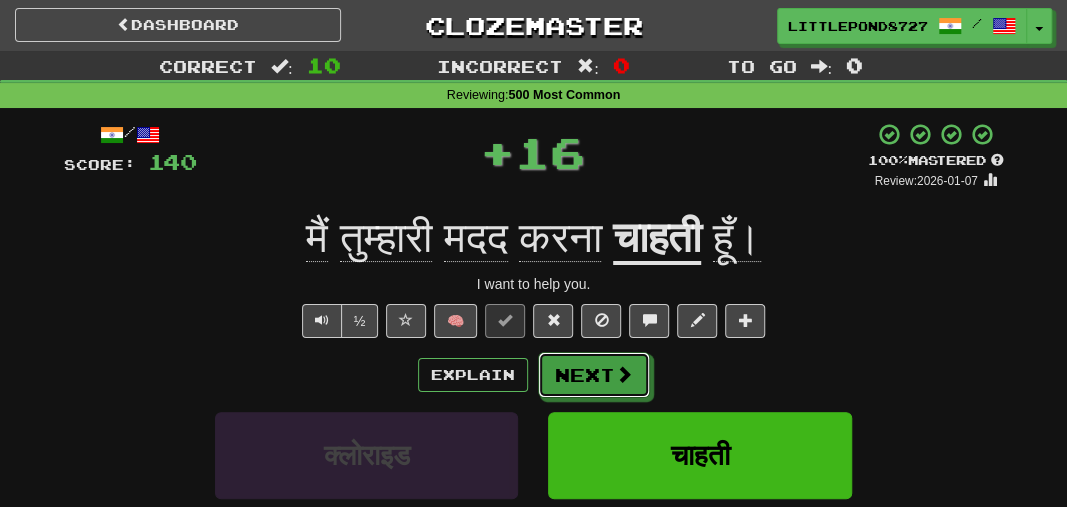 click at bounding box center [624, 374] 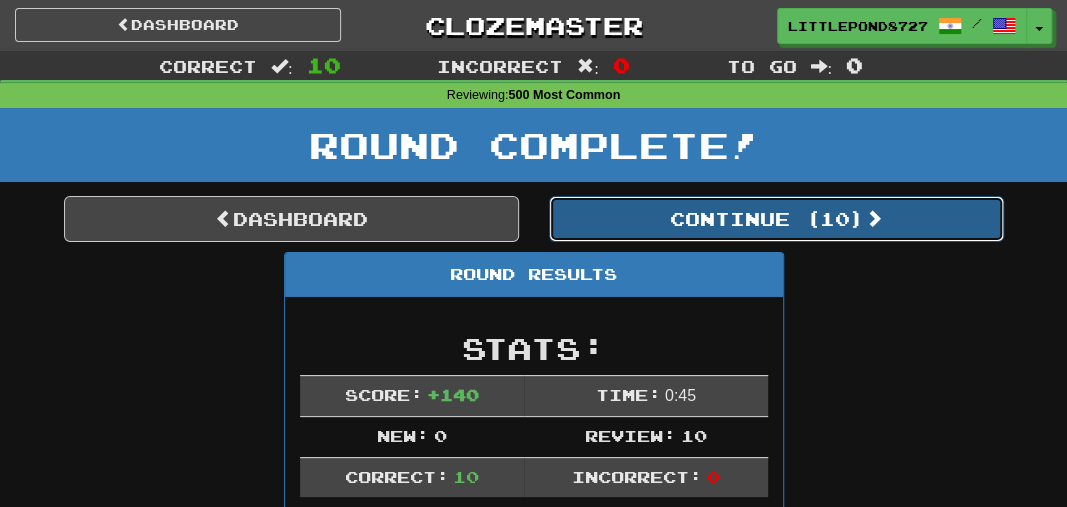 click on "Continue ( 10 )" at bounding box center (776, 219) 